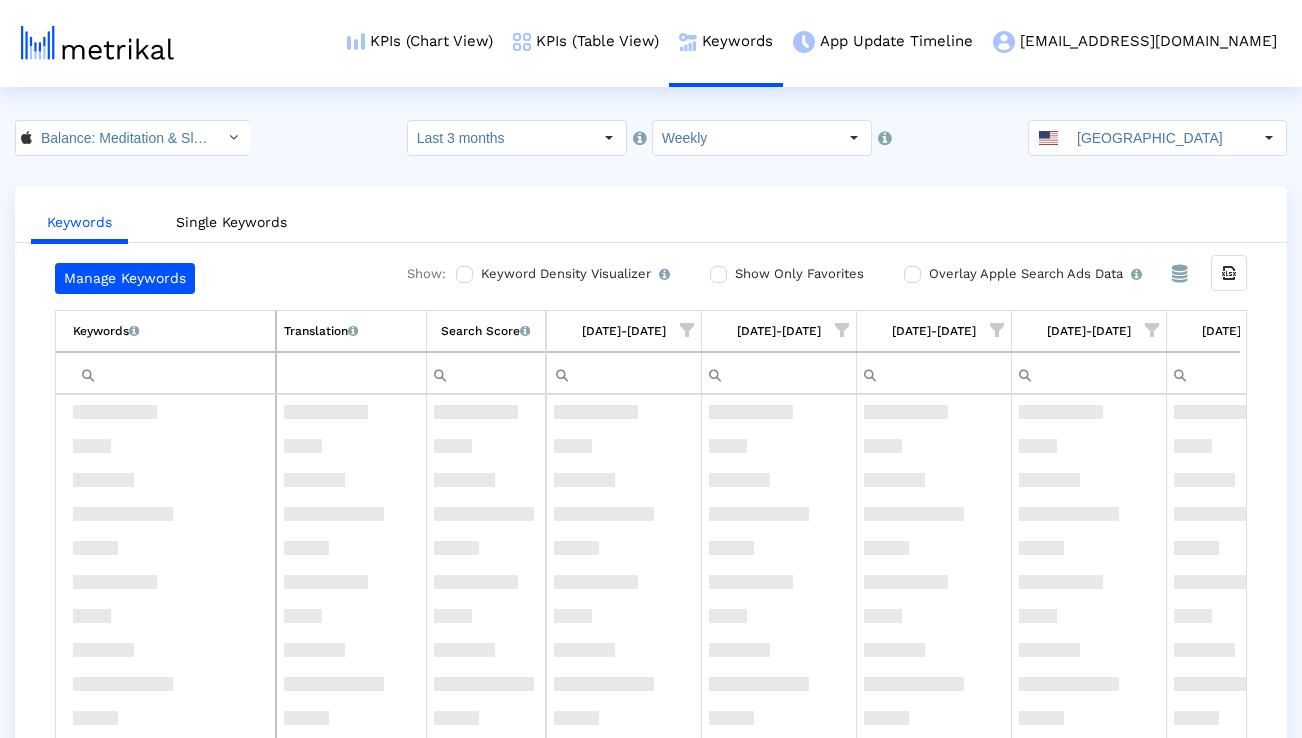 scroll, scrollTop: 0, scrollLeft: 0, axis: both 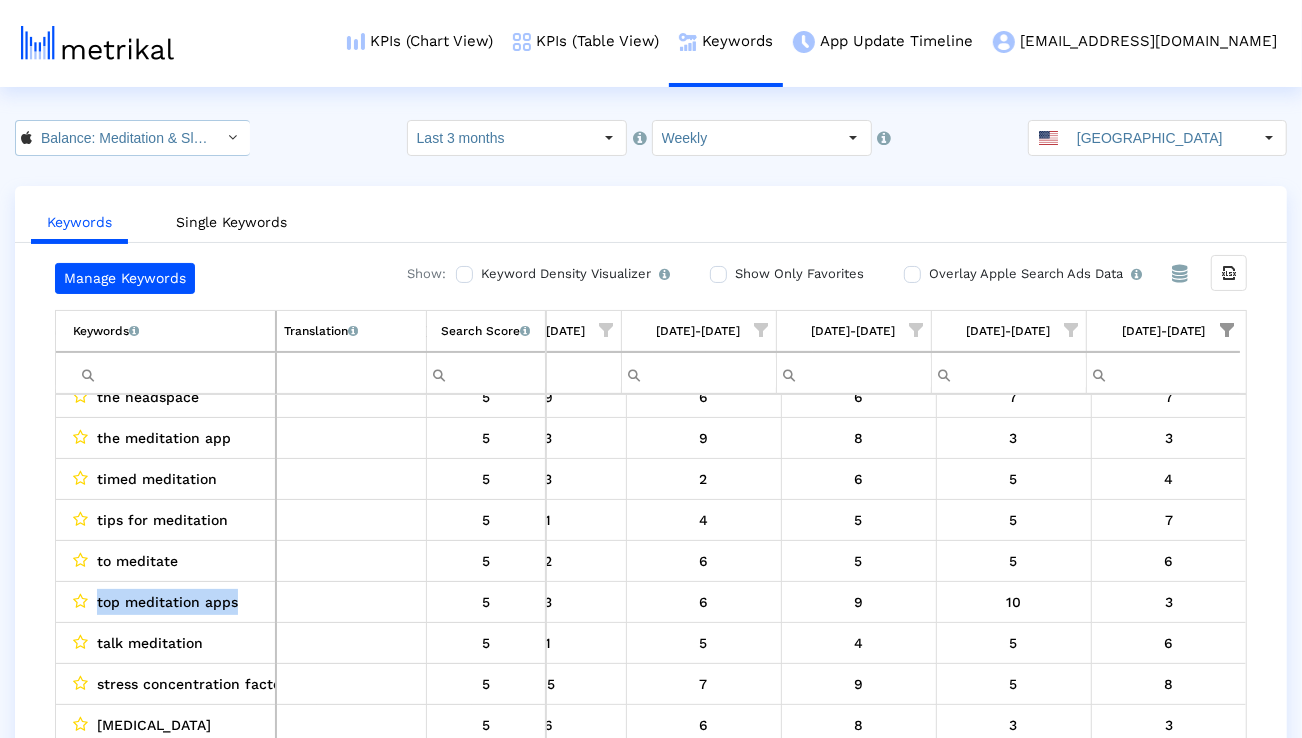 click 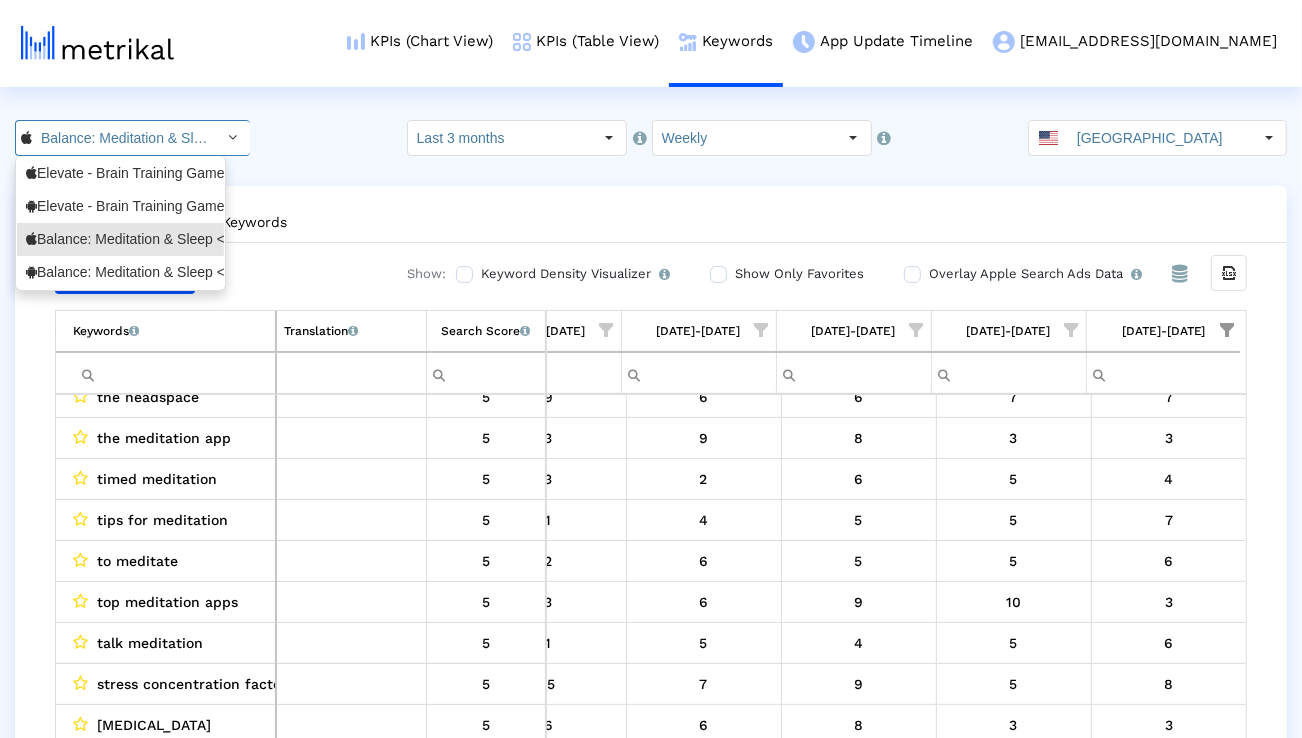 scroll, scrollTop: 0, scrollLeft: 137, axis: horizontal 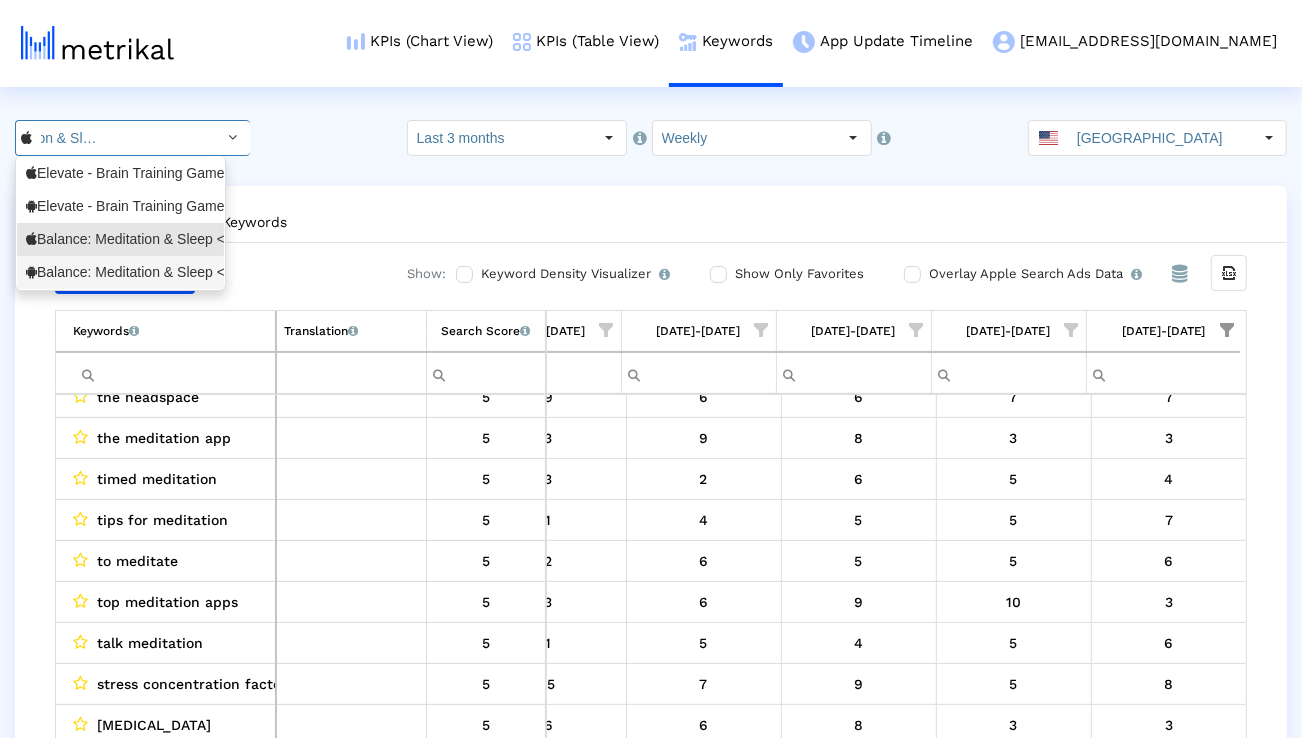 click on "Balance: Meditation & Sleep <com.elevatelabs.geonosis>" at bounding box center [120, 272] 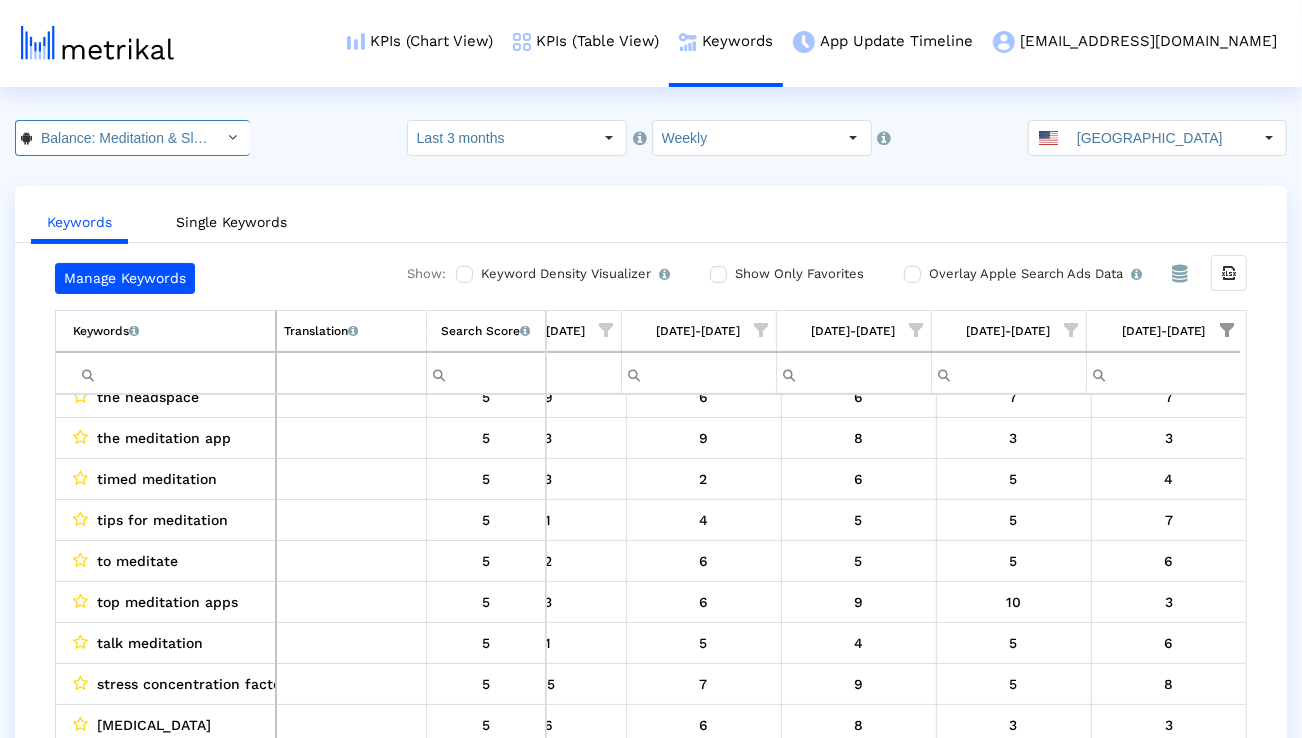 scroll, scrollTop: 0, scrollLeft: 221, axis: horizontal 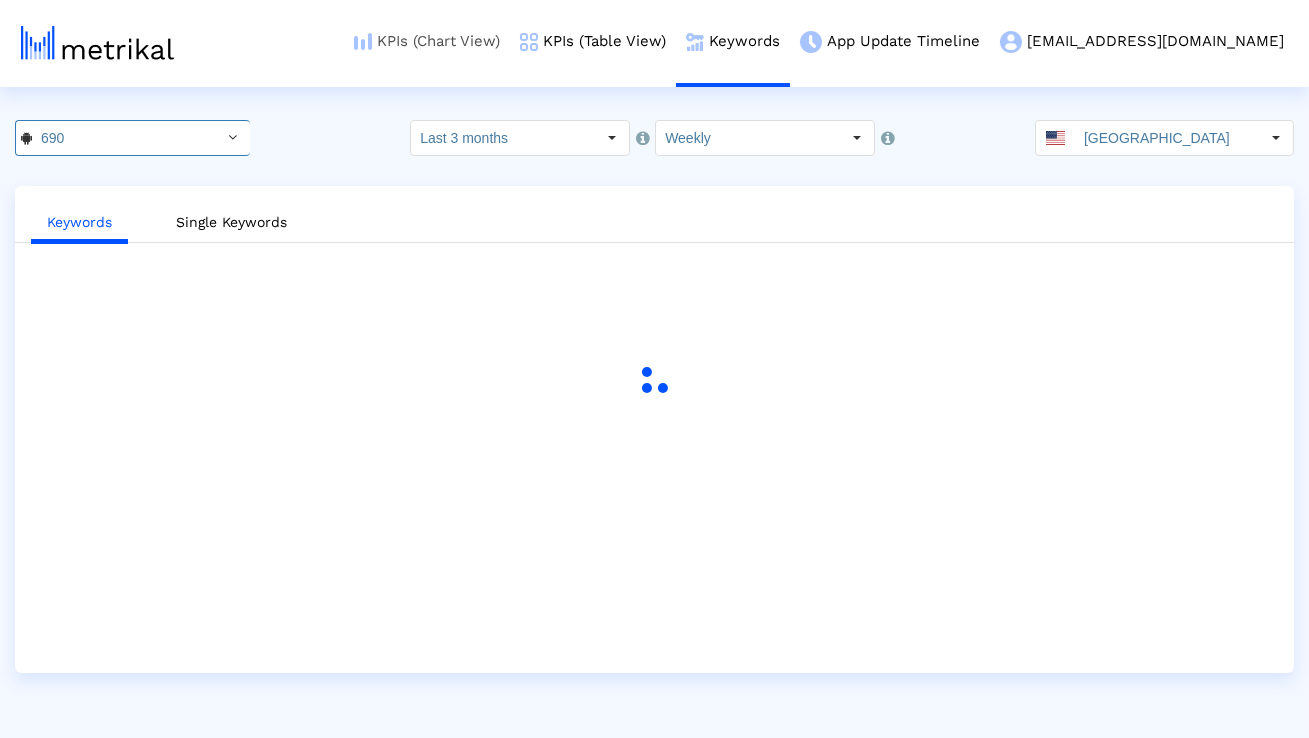 click on "KPIs (Chart View)" at bounding box center [427, 41] 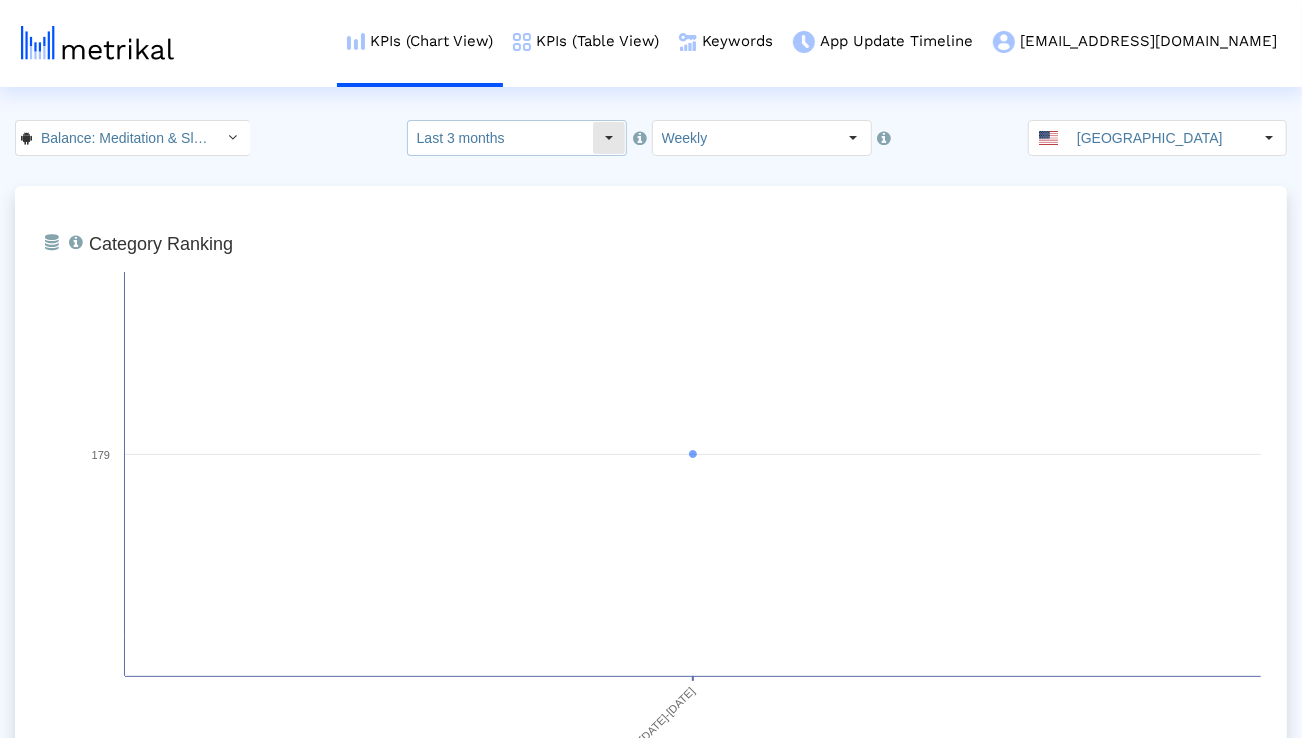 click 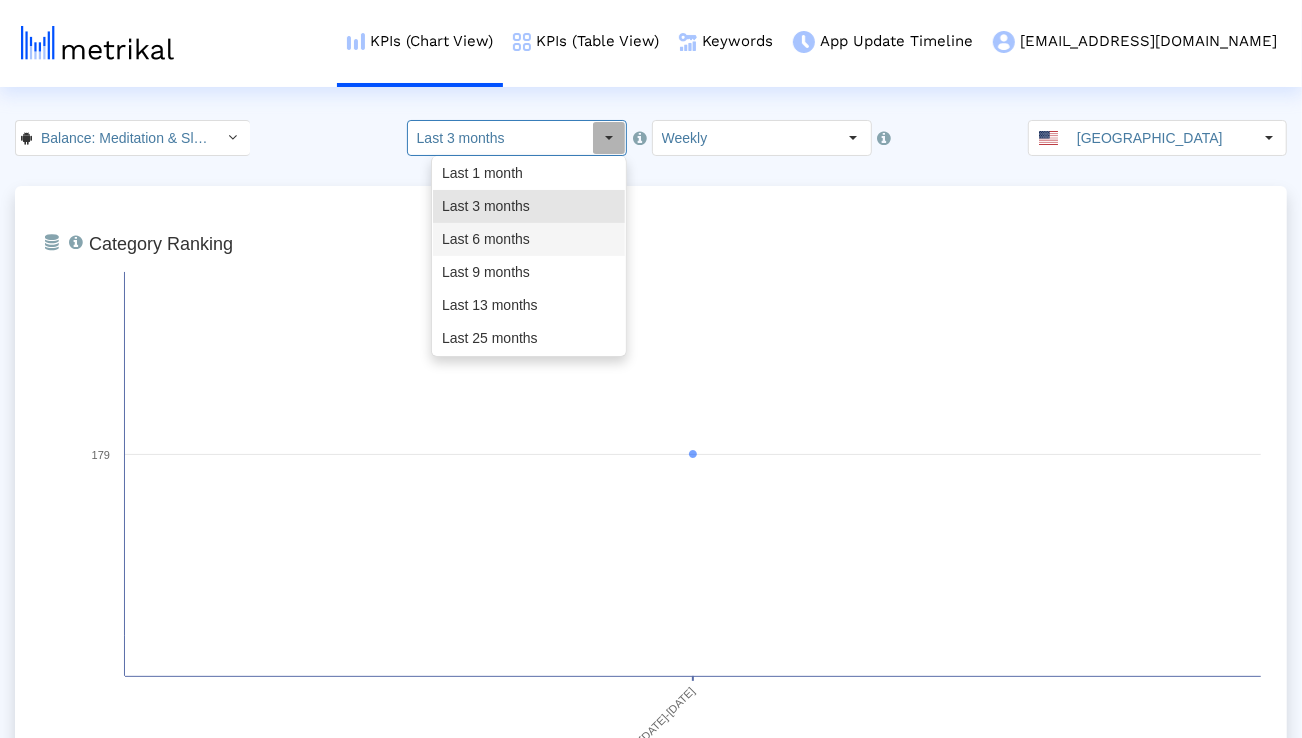 click on "Last 9 months" at bounding box center (529, 272) 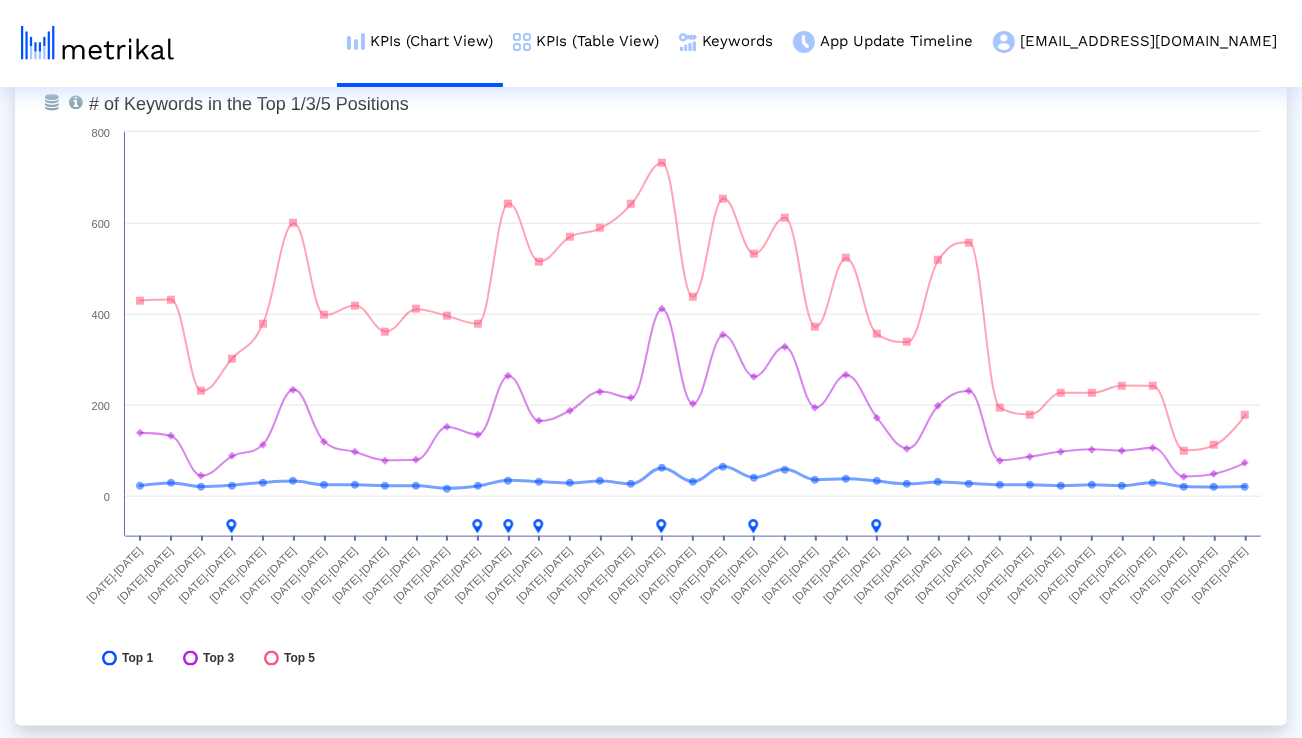 scroll, scrollTop: 5926, scrollLeft: 0, axis: vertical 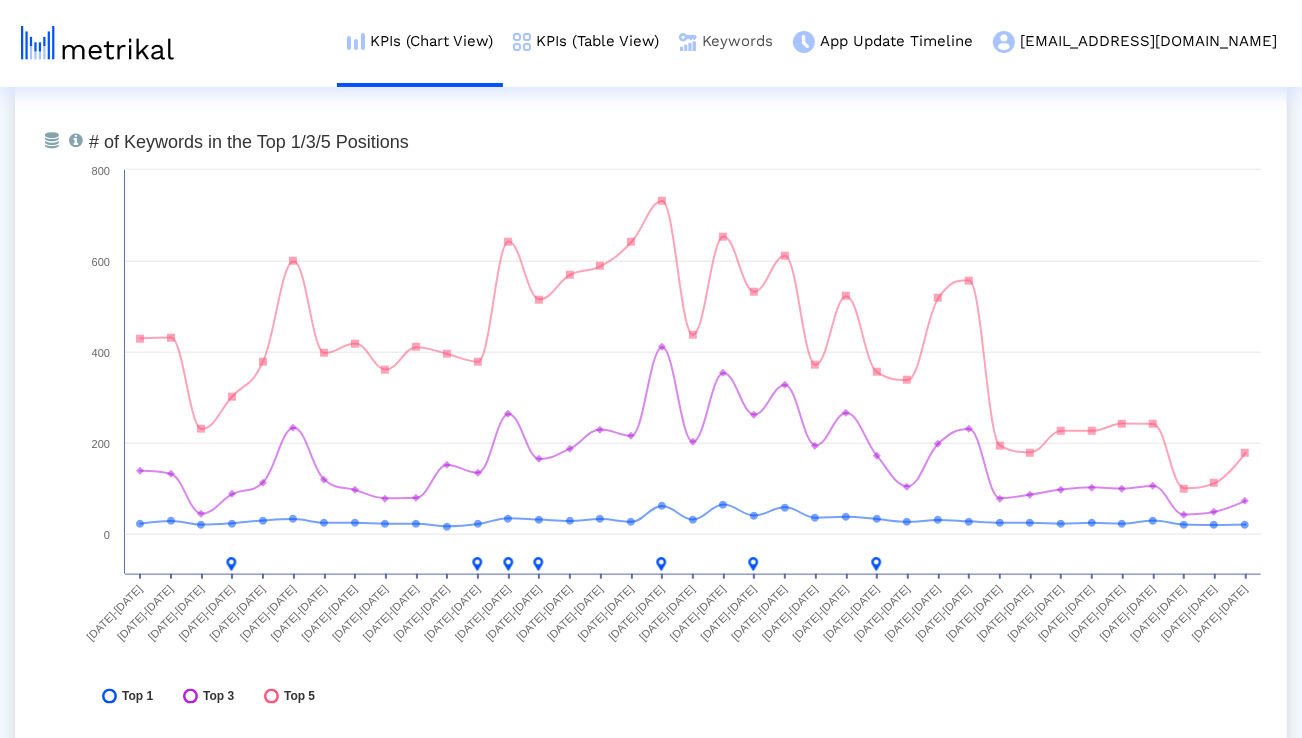 click at bounding box center (688, 42) 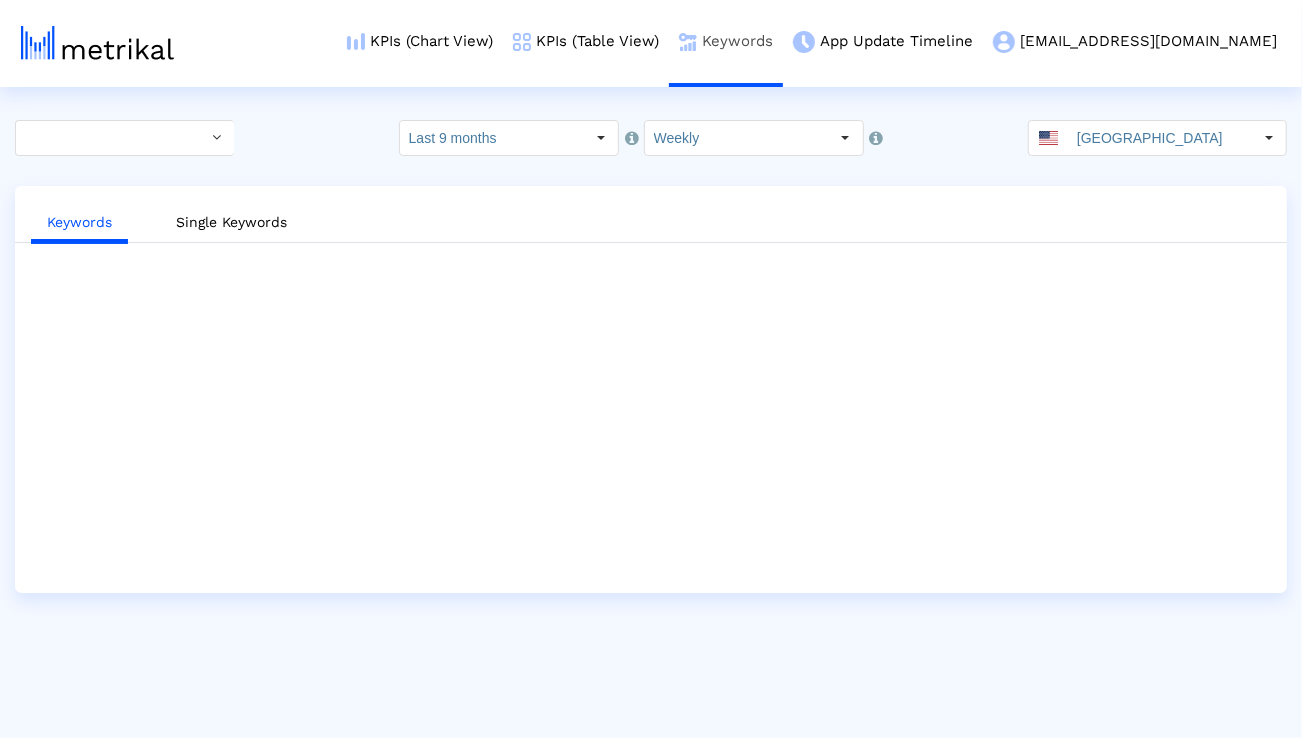 scroll, scrollTop: 0, scrollLeft: 0, axis: both 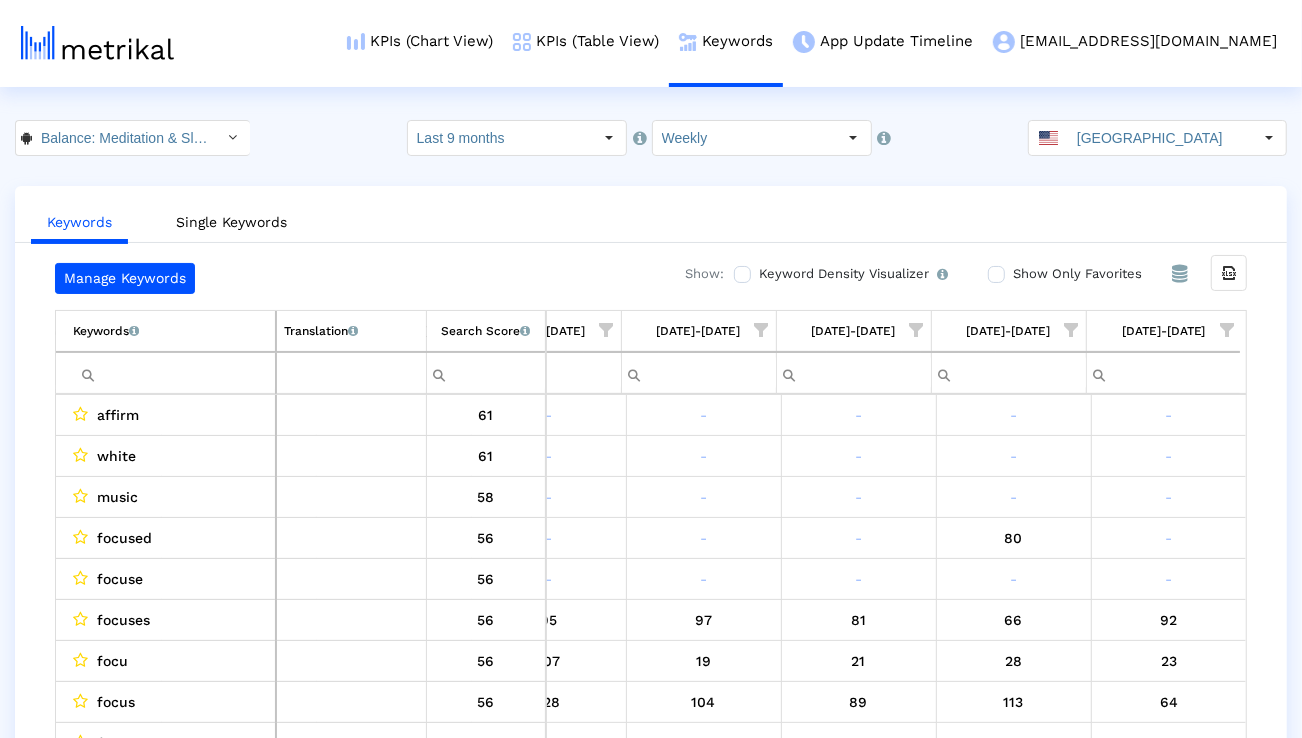 click at bounding box center [1227, 330] 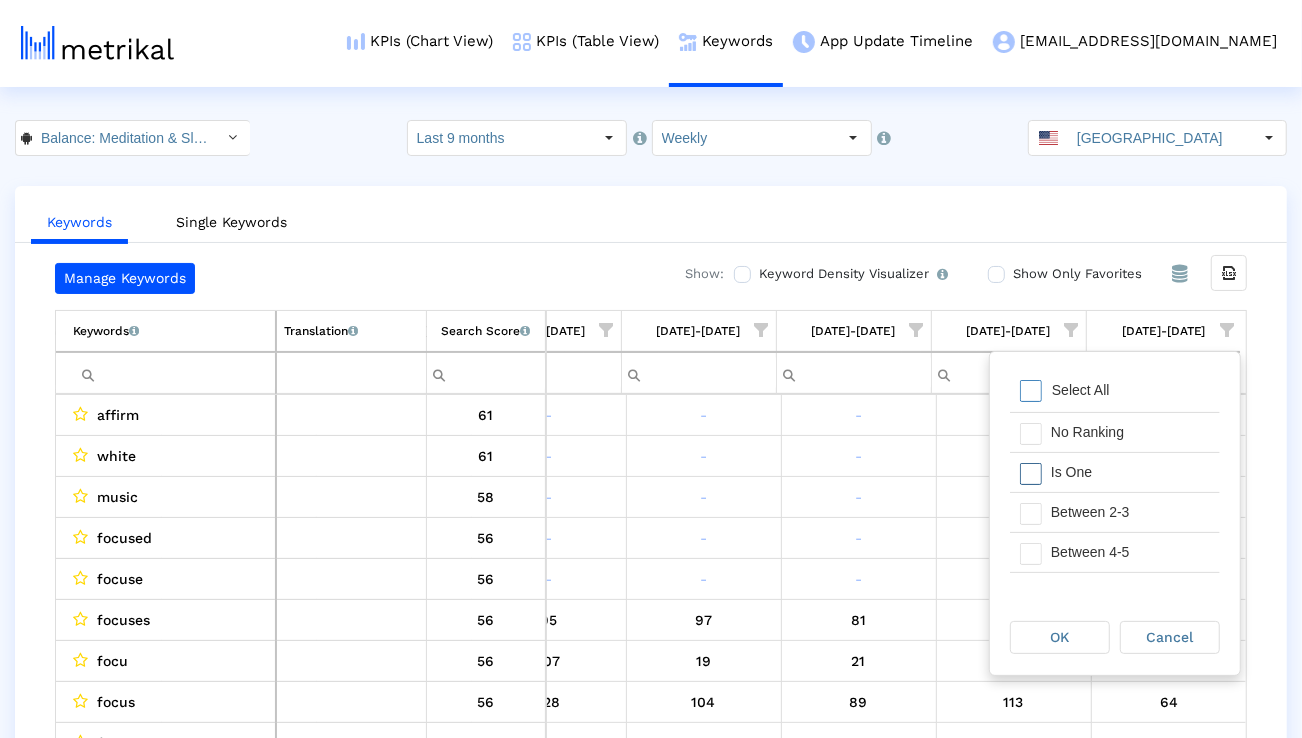 click on "Is One" at bounding box center (1130, 472) 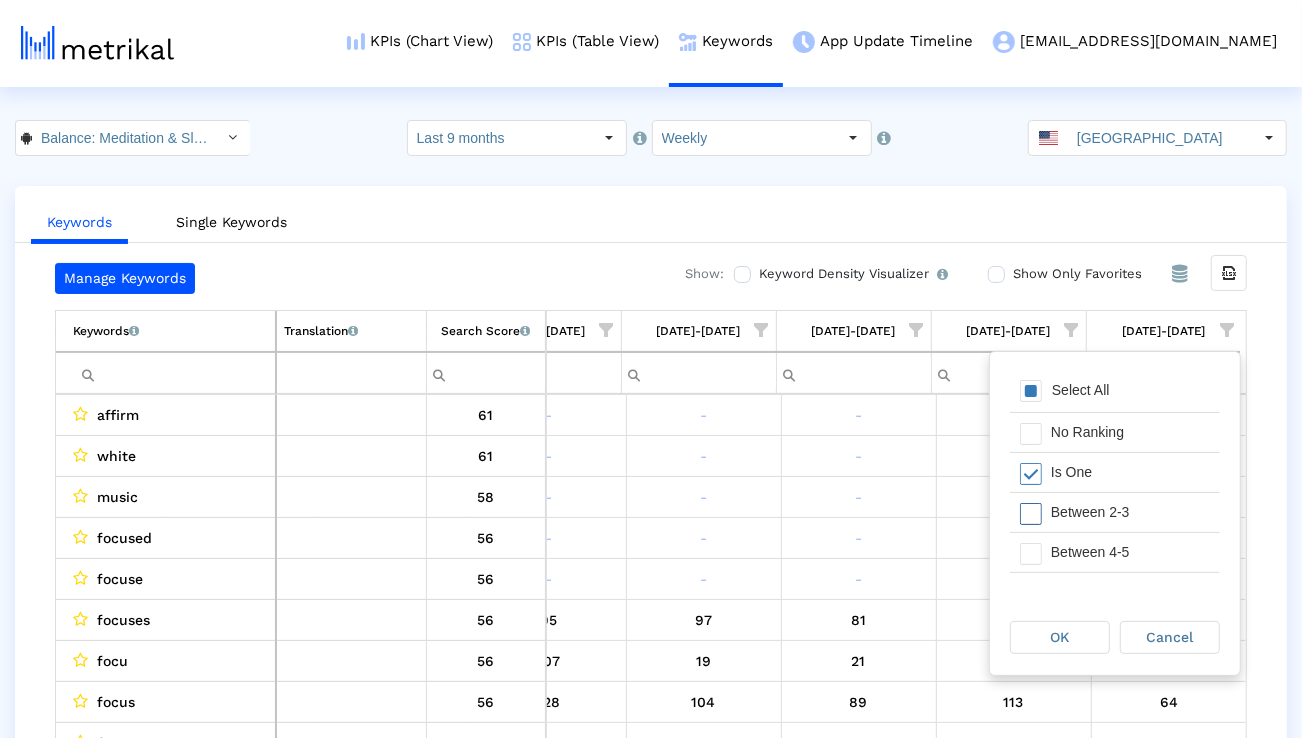click on "Between 2-3" at bounding box center [1130, 512] 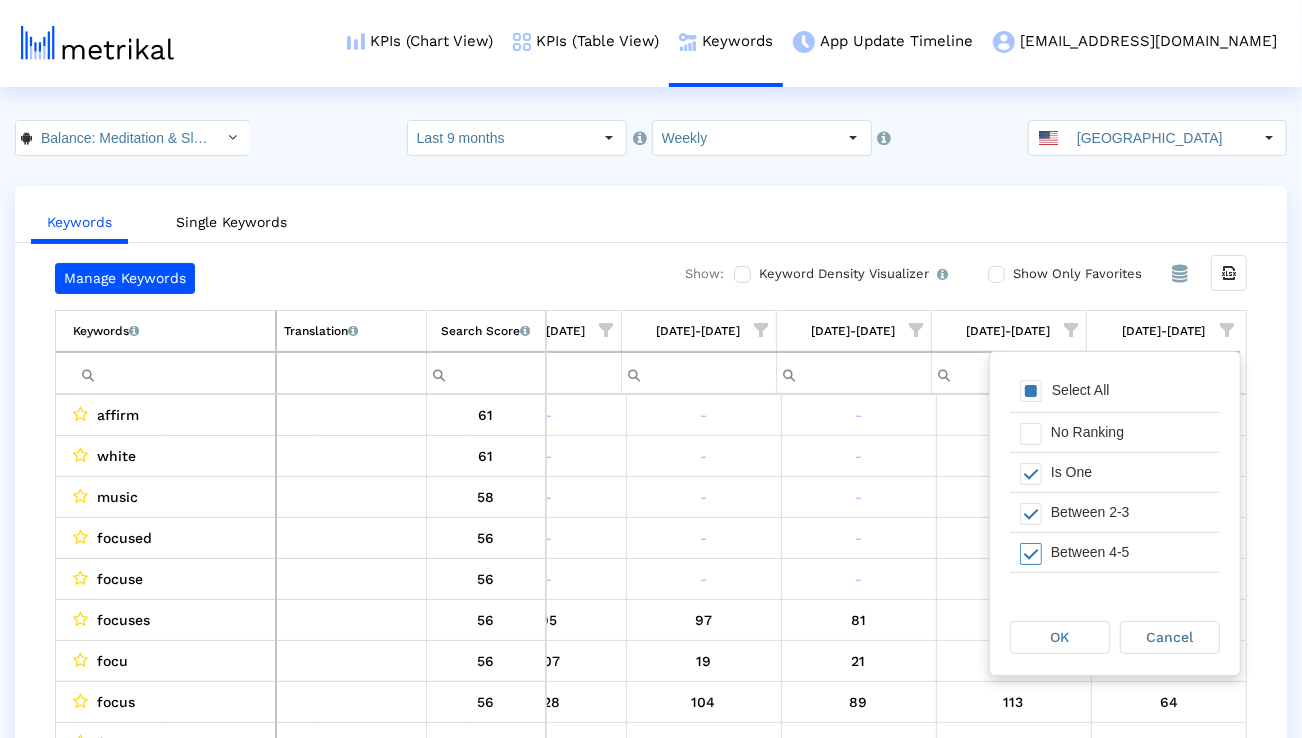 scroll, scrollTop: 59, scrollLeft: 0, axis: vertical 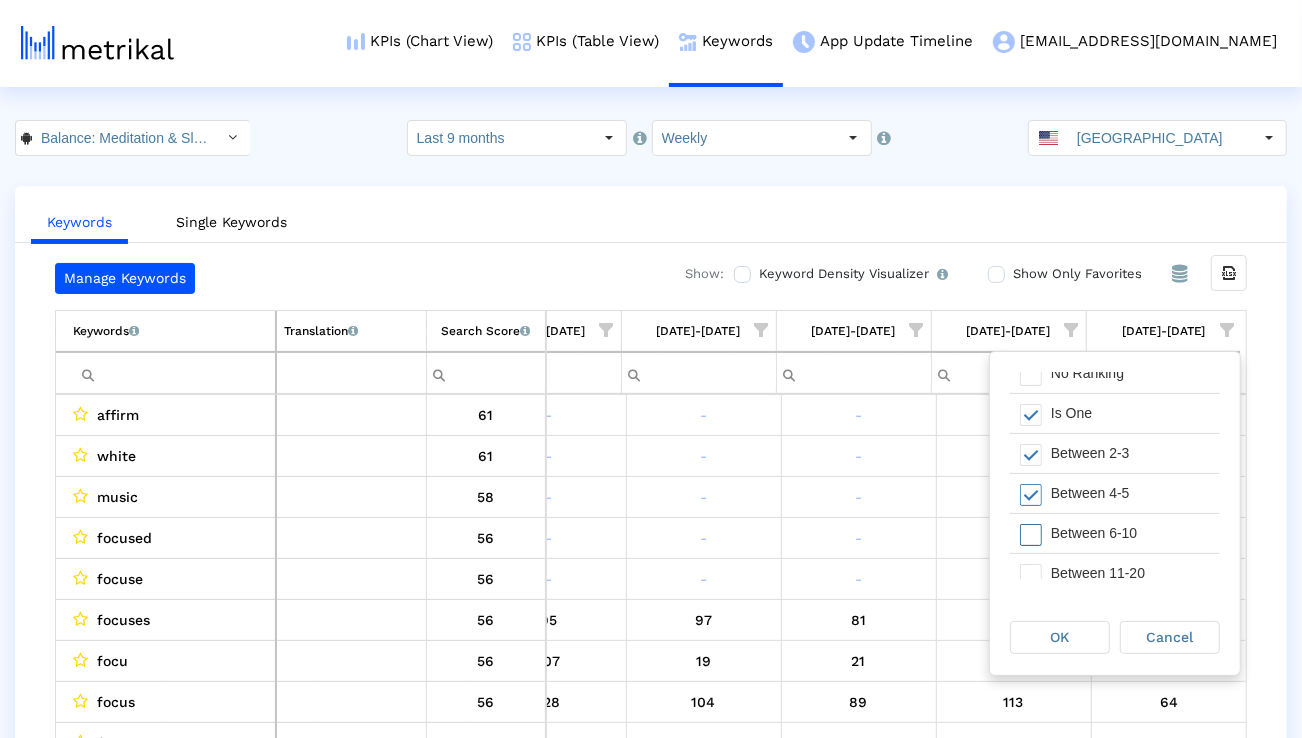 click on "Between 6-10" at bounding box center (1130, 533) 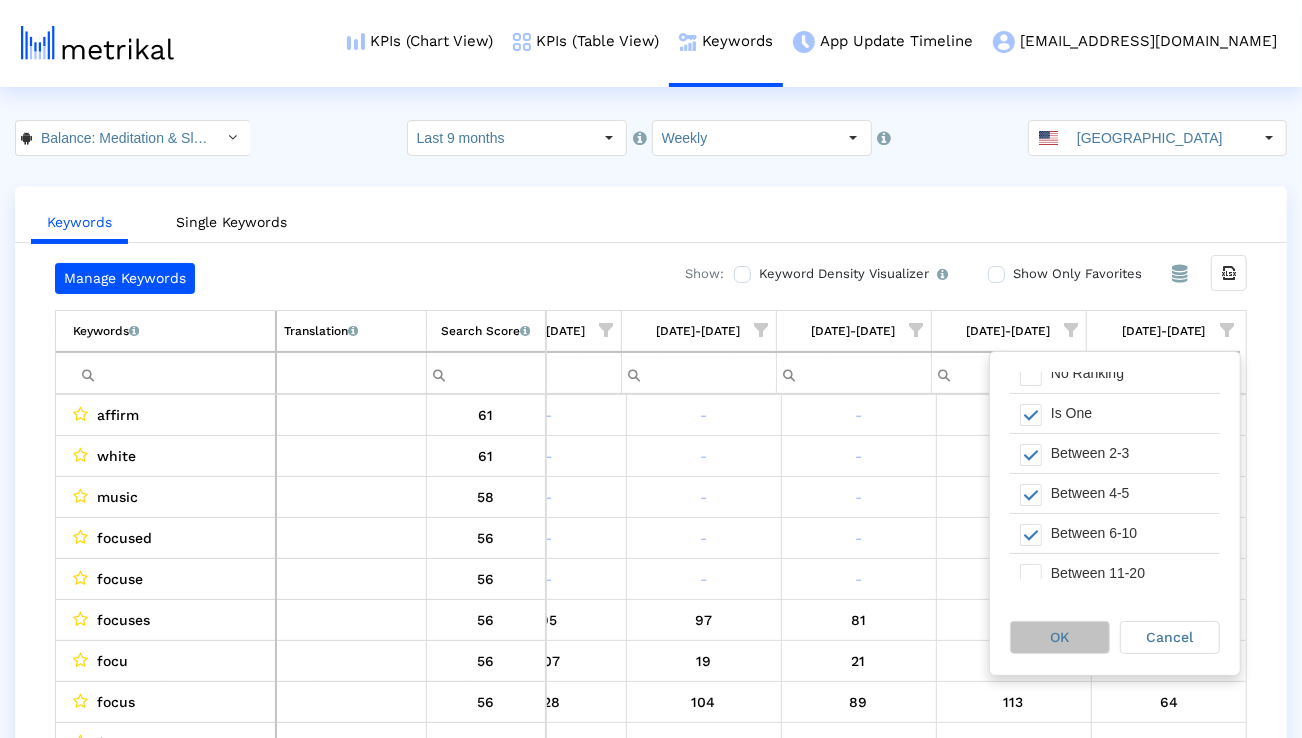 click on "OK" at bounding box center [1060, 637] 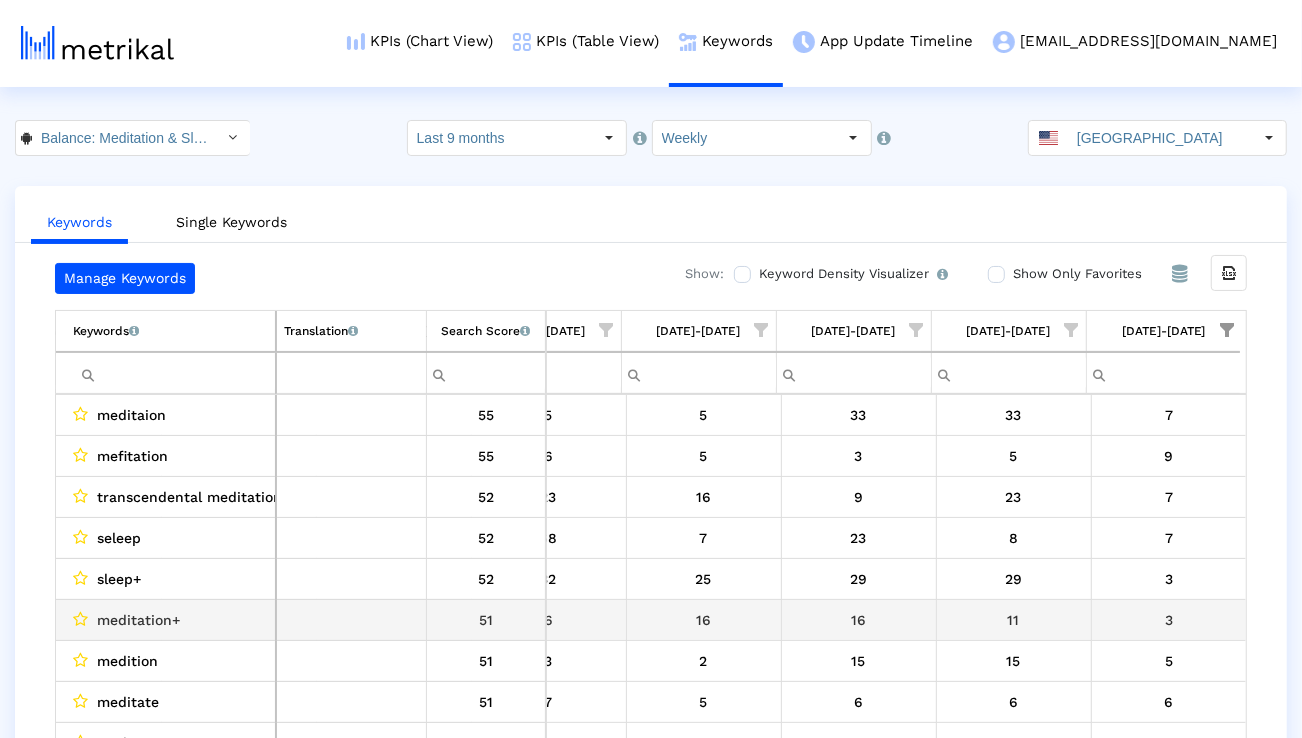 scroll, scrollTop: 0, scrollLeft: 5041, axis: horizontal 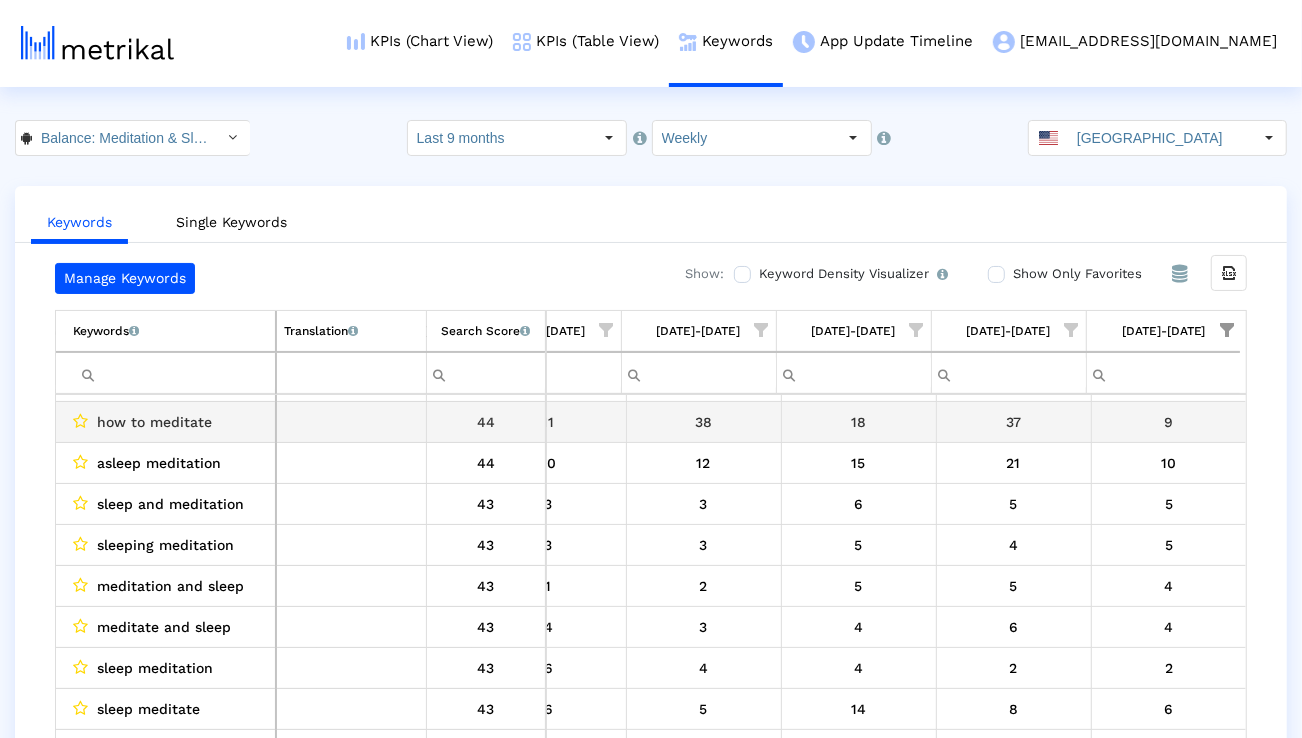 click on "how to meditate" at bounding box center (154, 422) 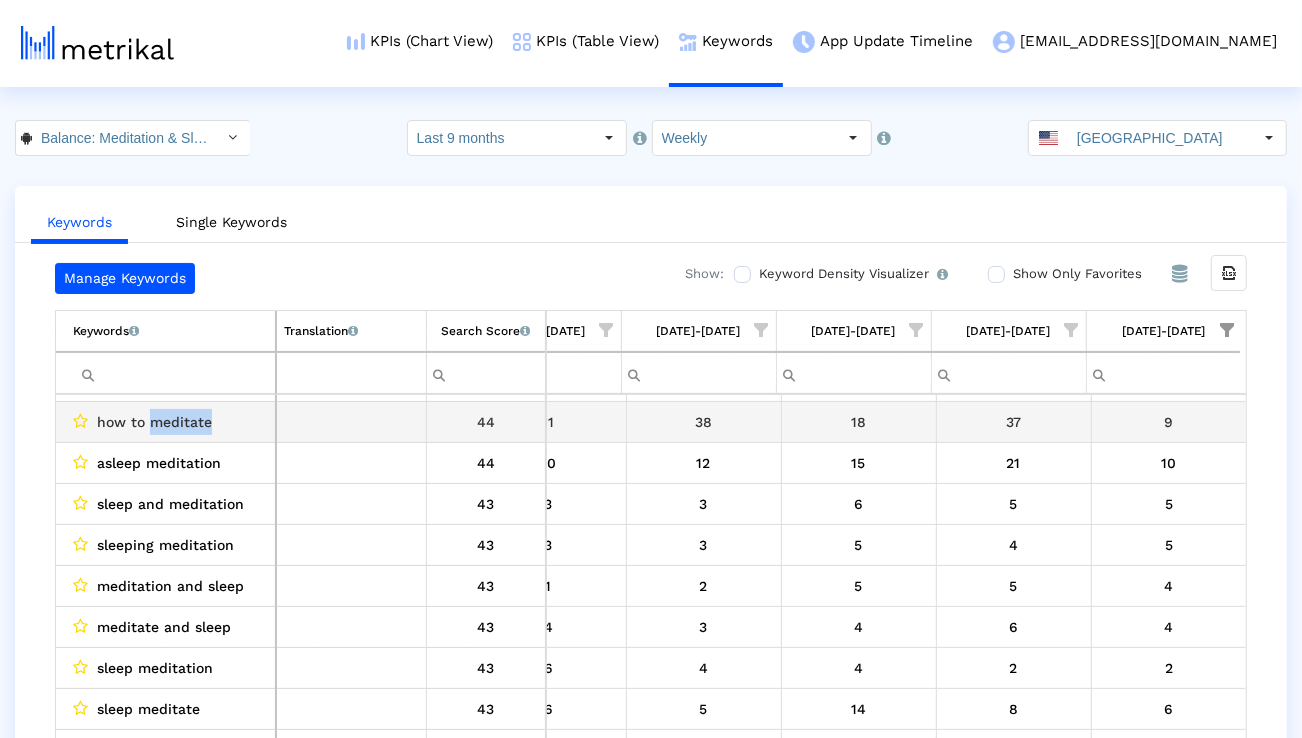 click on "how to meditate" at bounding box center (154, 422) 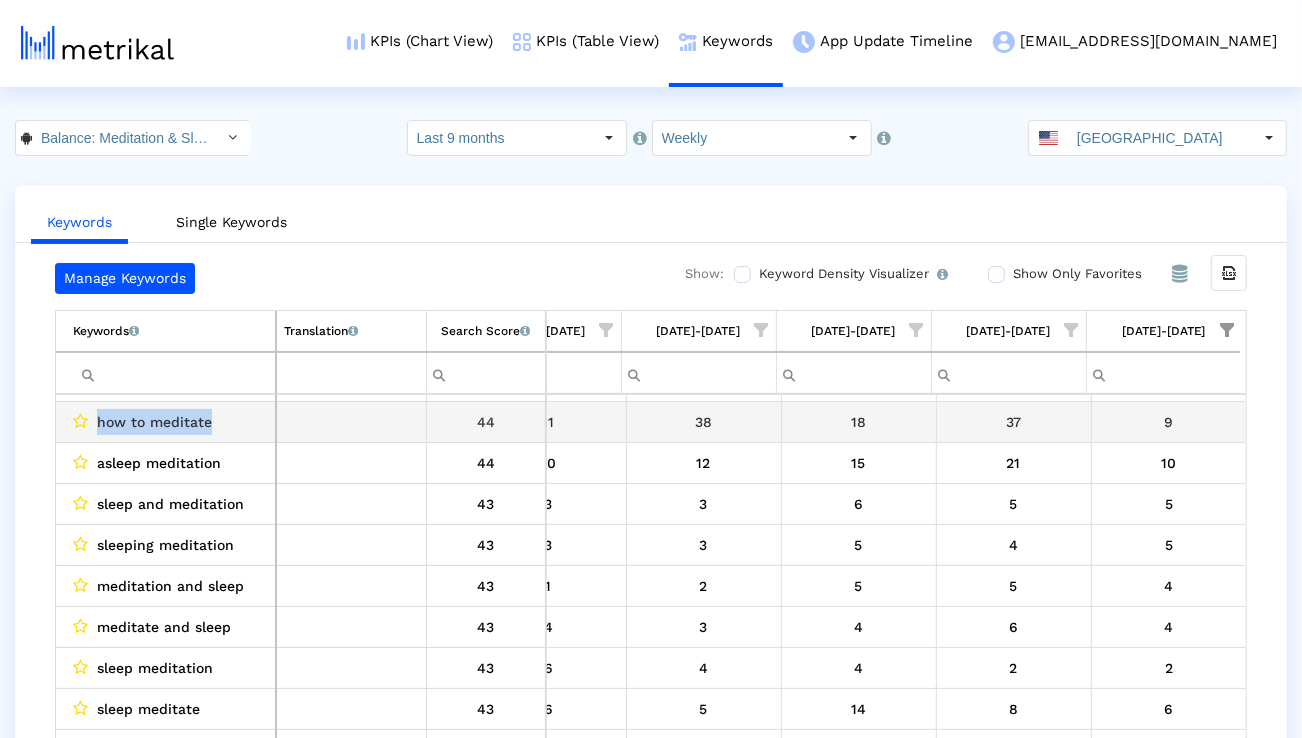 click on "how to meditate" at bounding box center (154, 422) 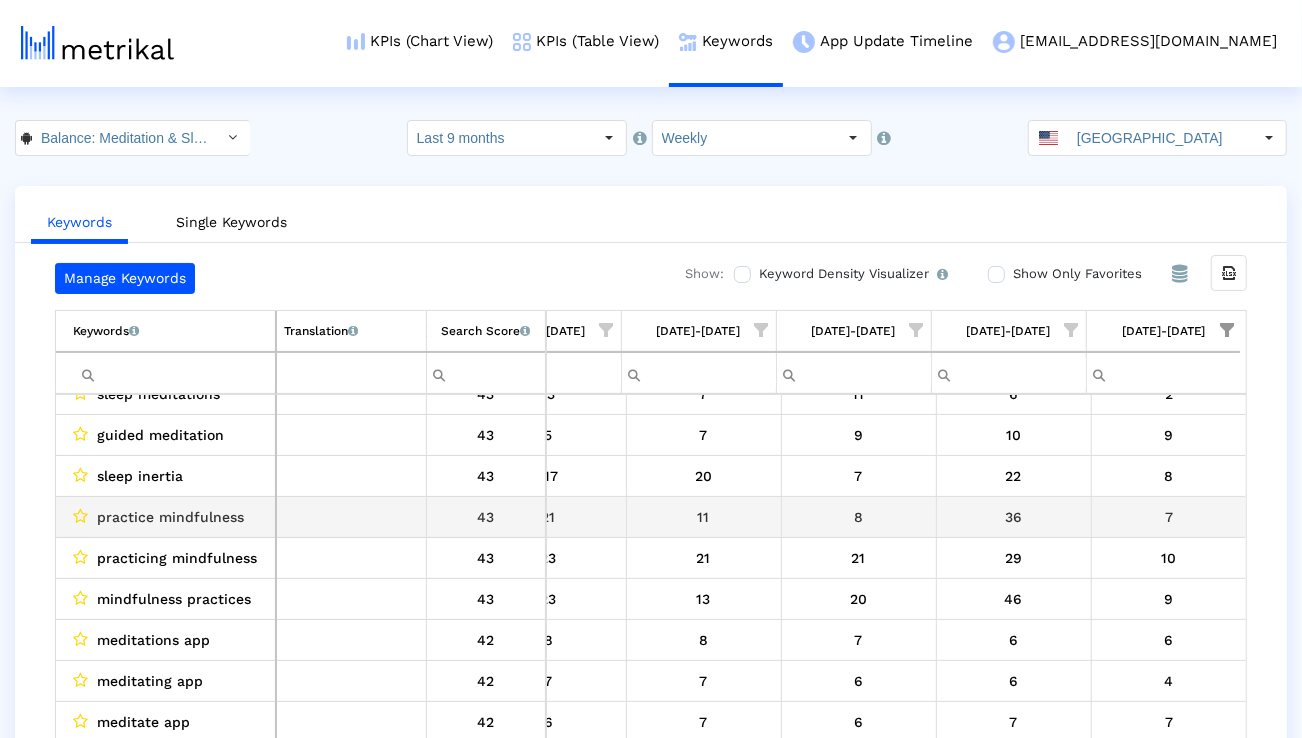 click on "practice mindfulness" at bounding box center (170, 517) 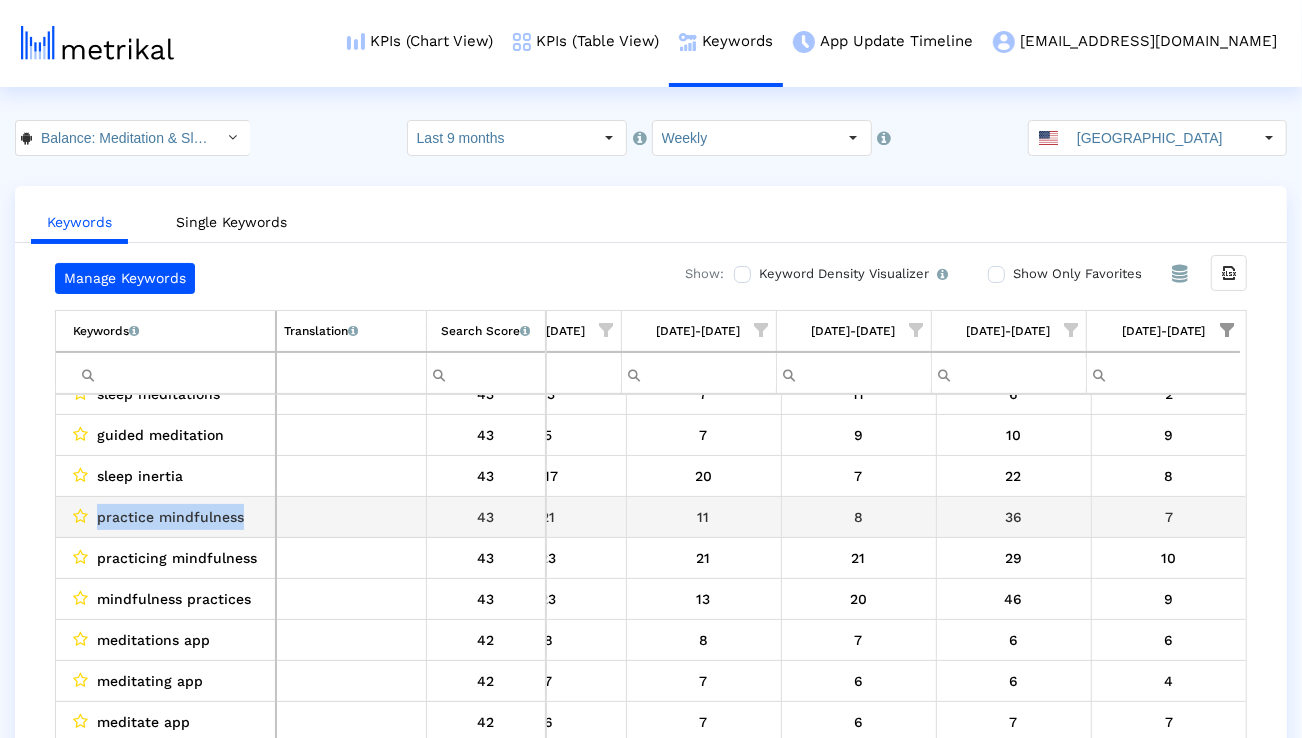 click on "practice mindfulness" at bounding box center [170, 517] 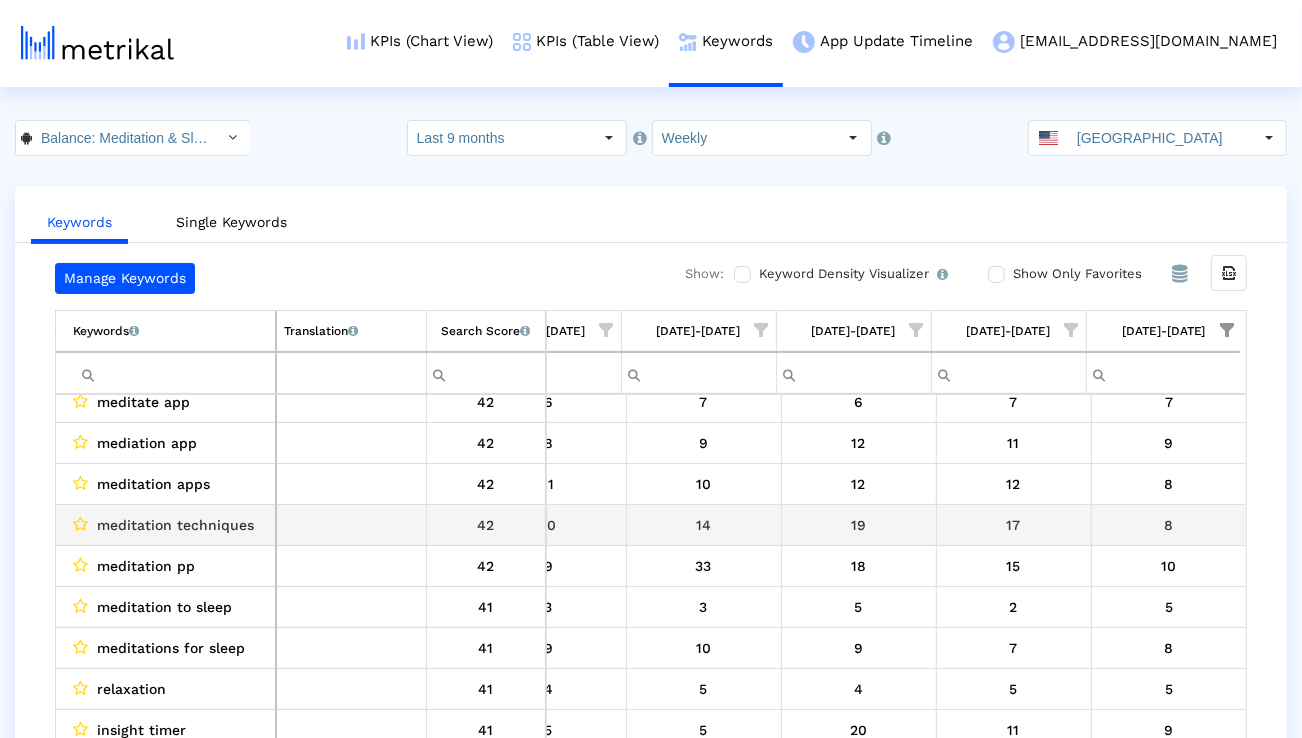 click on "meditation techniques" at bounding box center [175, 525] 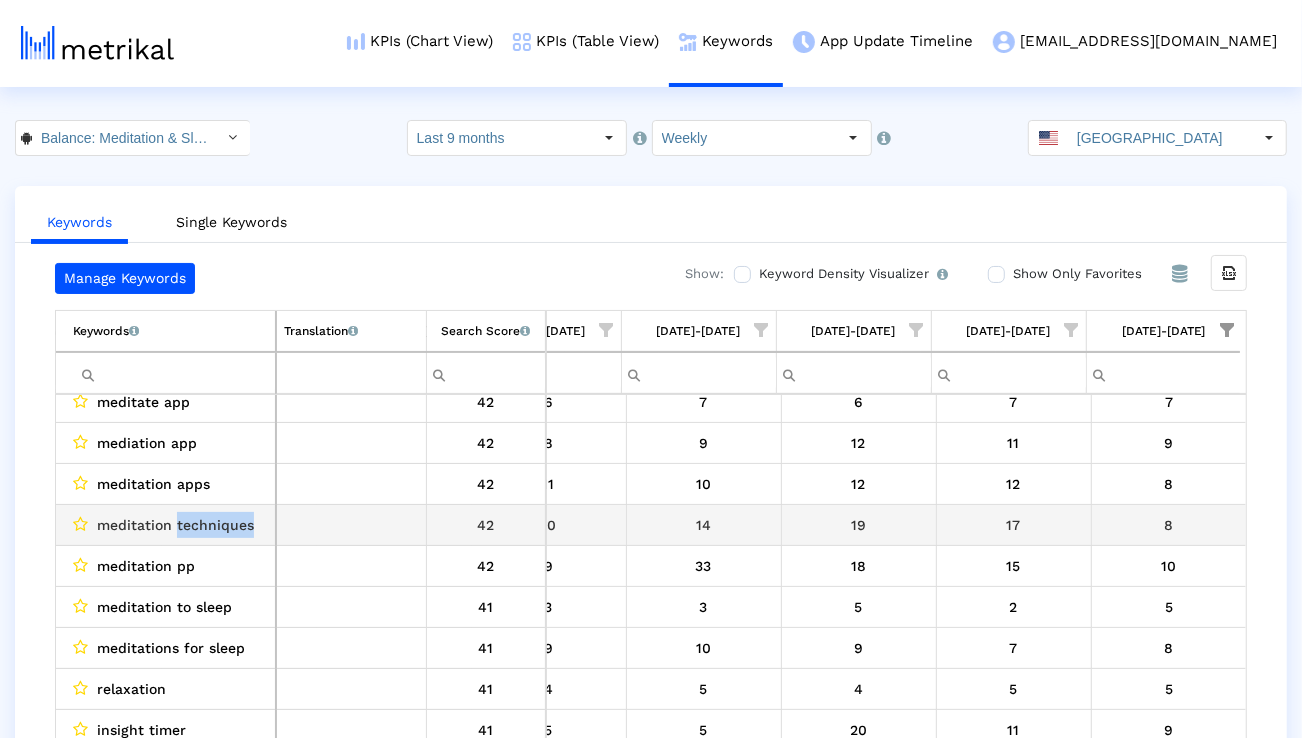 click on "meditation techniques" at bounding box center [175, 525] 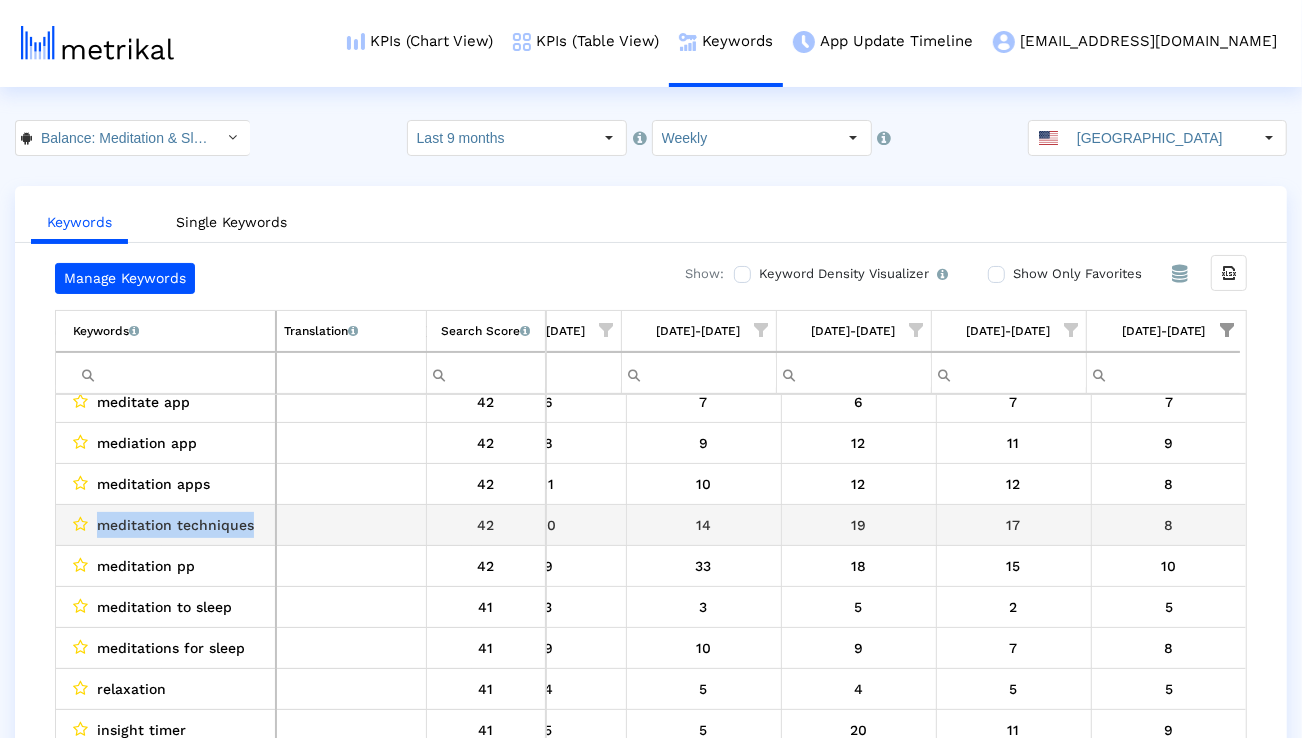 click on "meditation techniques" at bounding box center (175, 525) 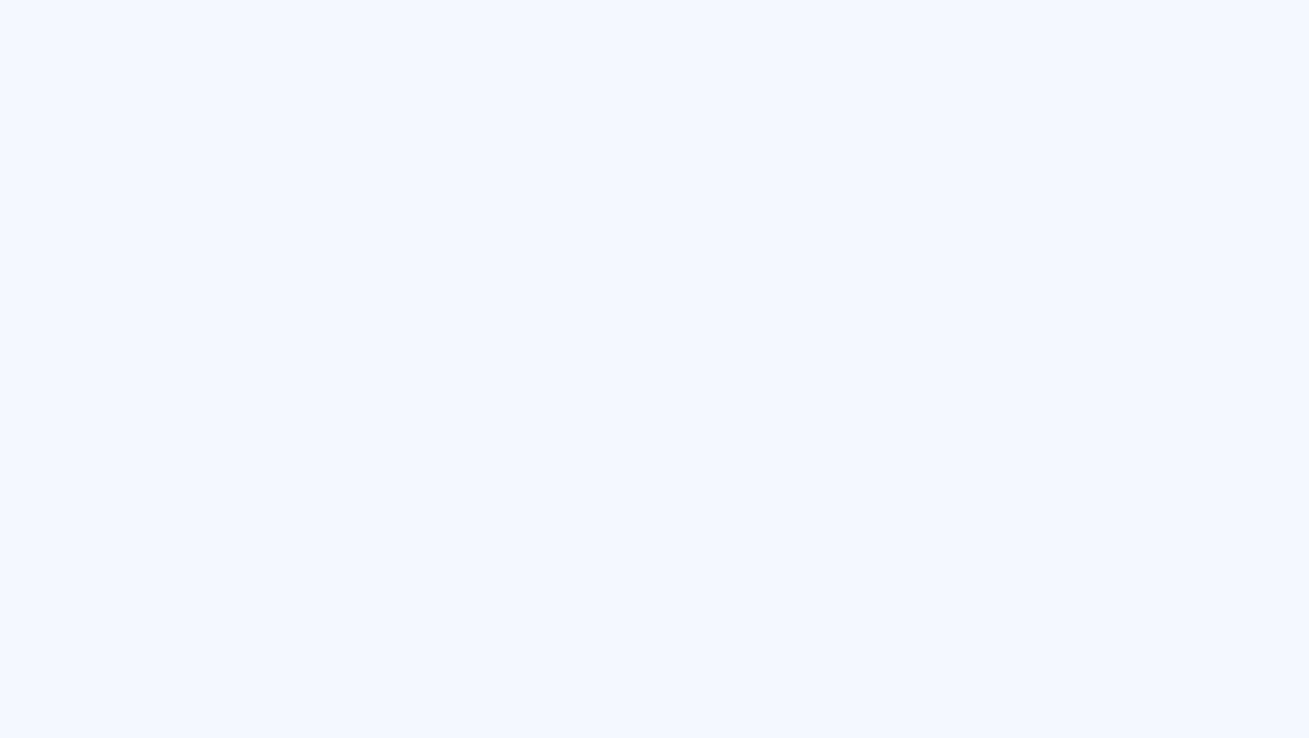 scroll, scrollTop: 0, scrollLeft: 0, axis: both 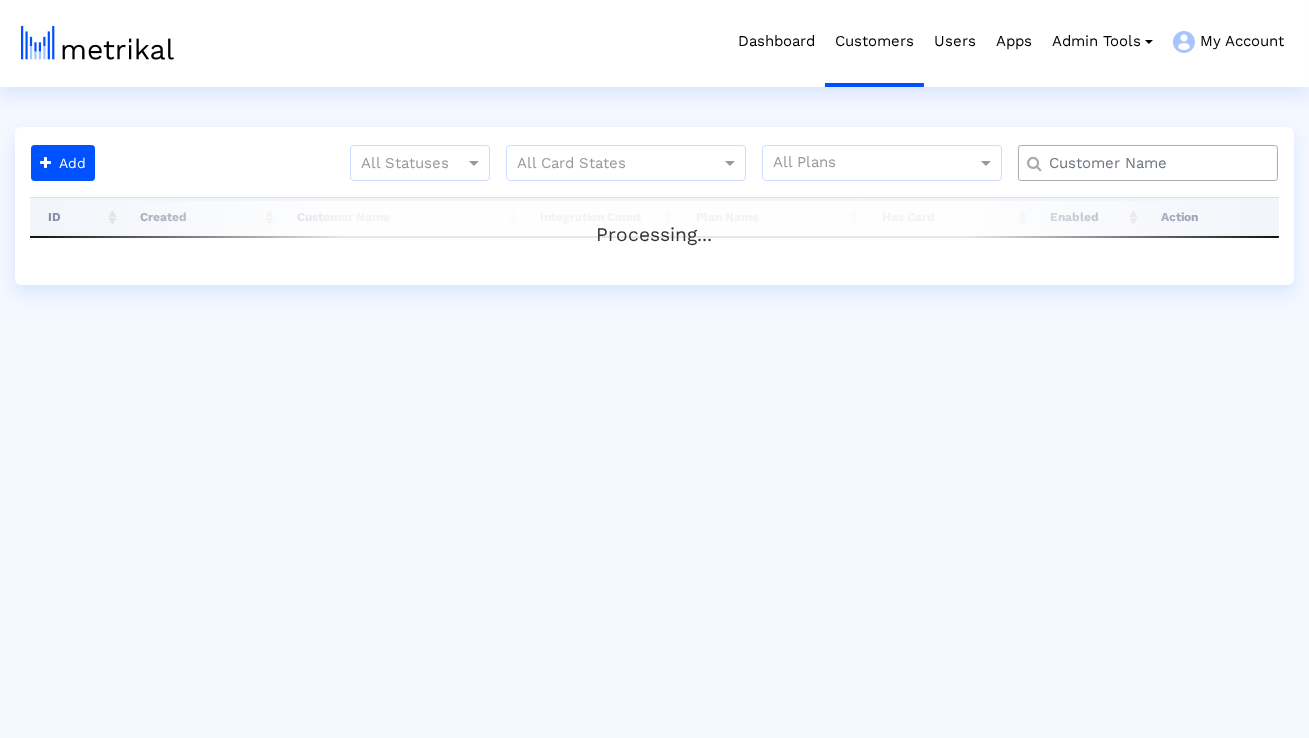 click 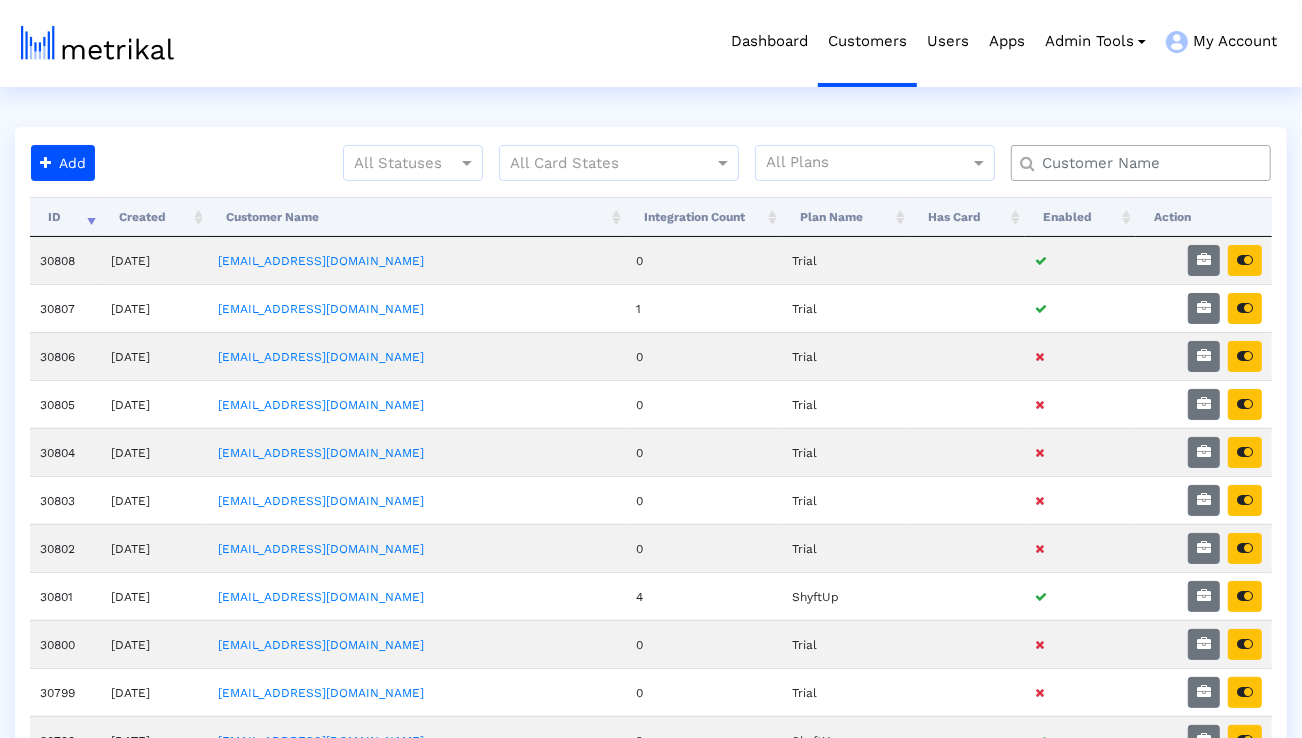 click 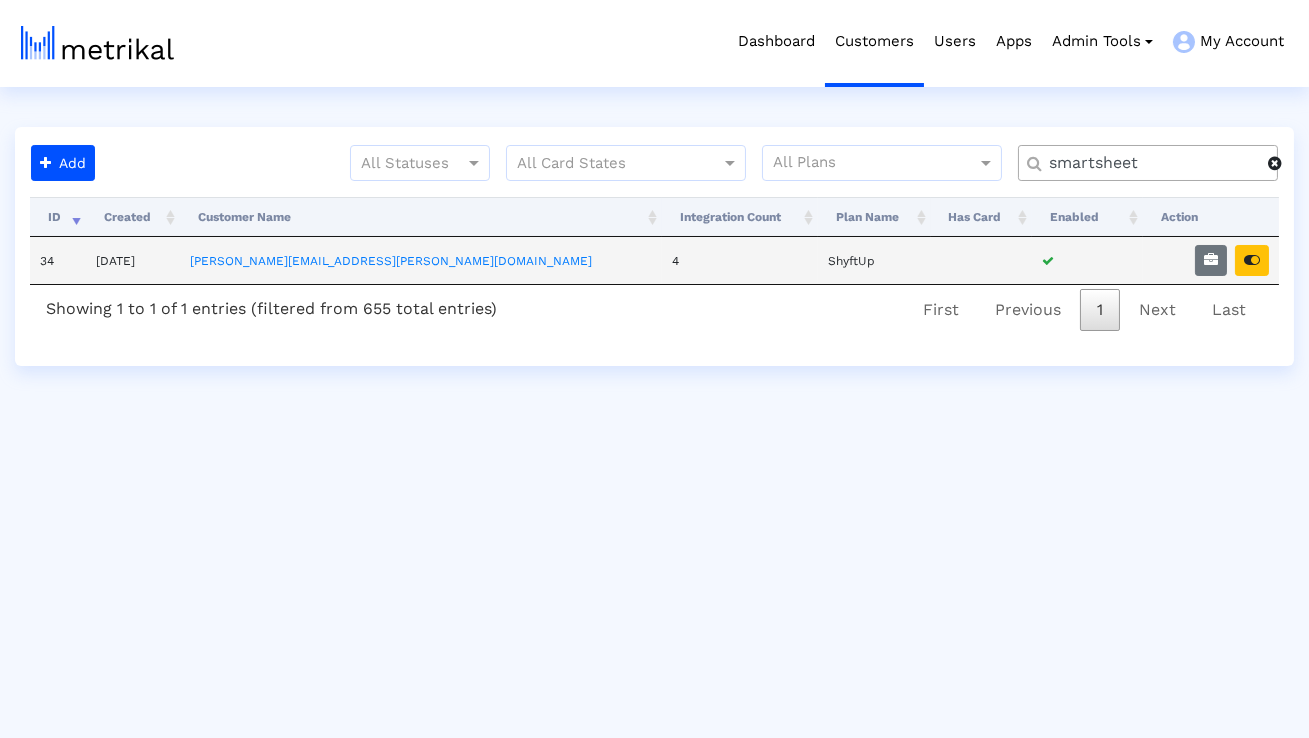 type on "smartsheet" 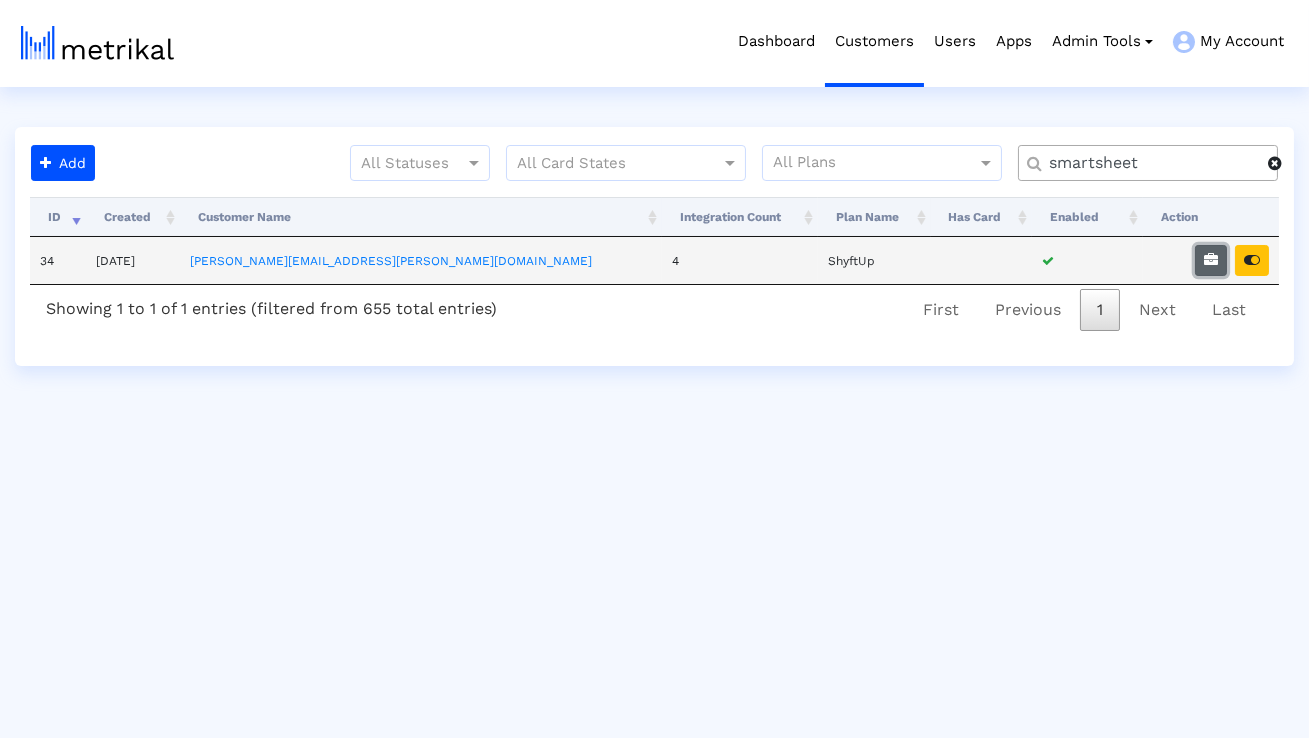 click at bounding box center [1211, 260] 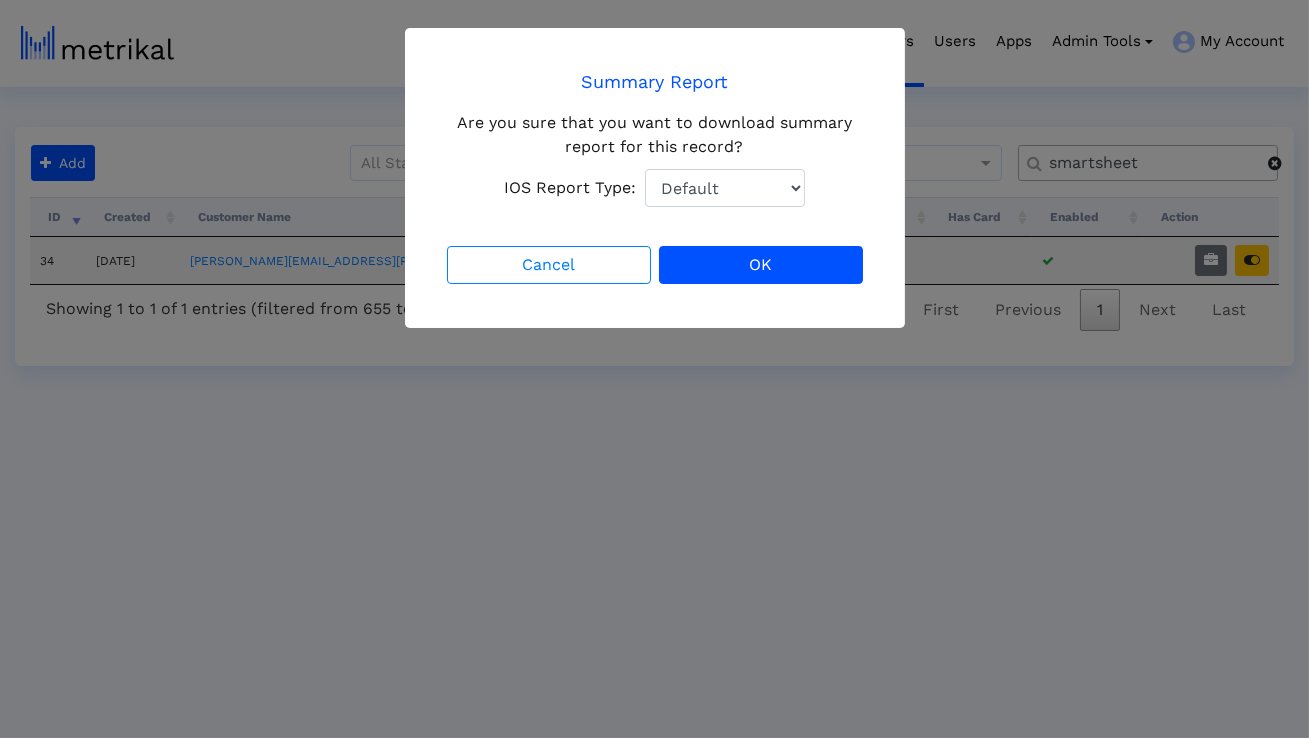 click on "Default Total Downloads New Downloads Redownloads" 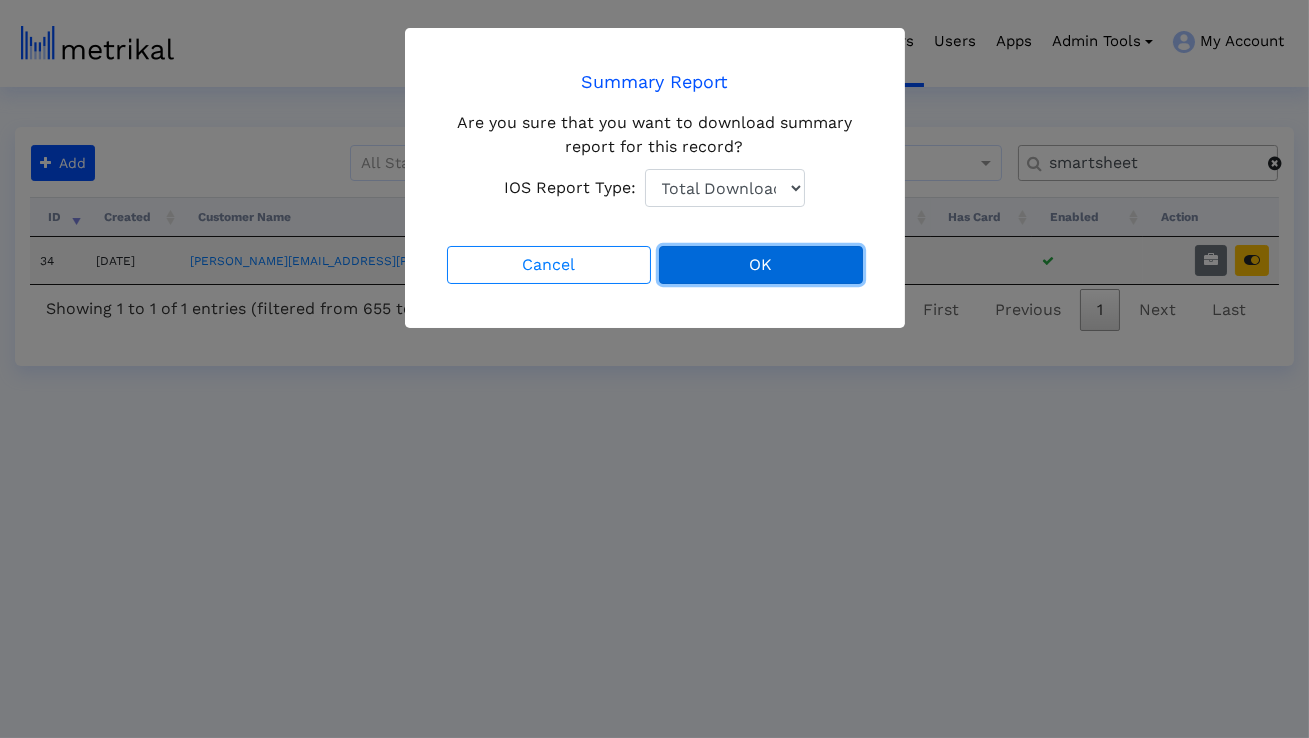 click on "OK" 